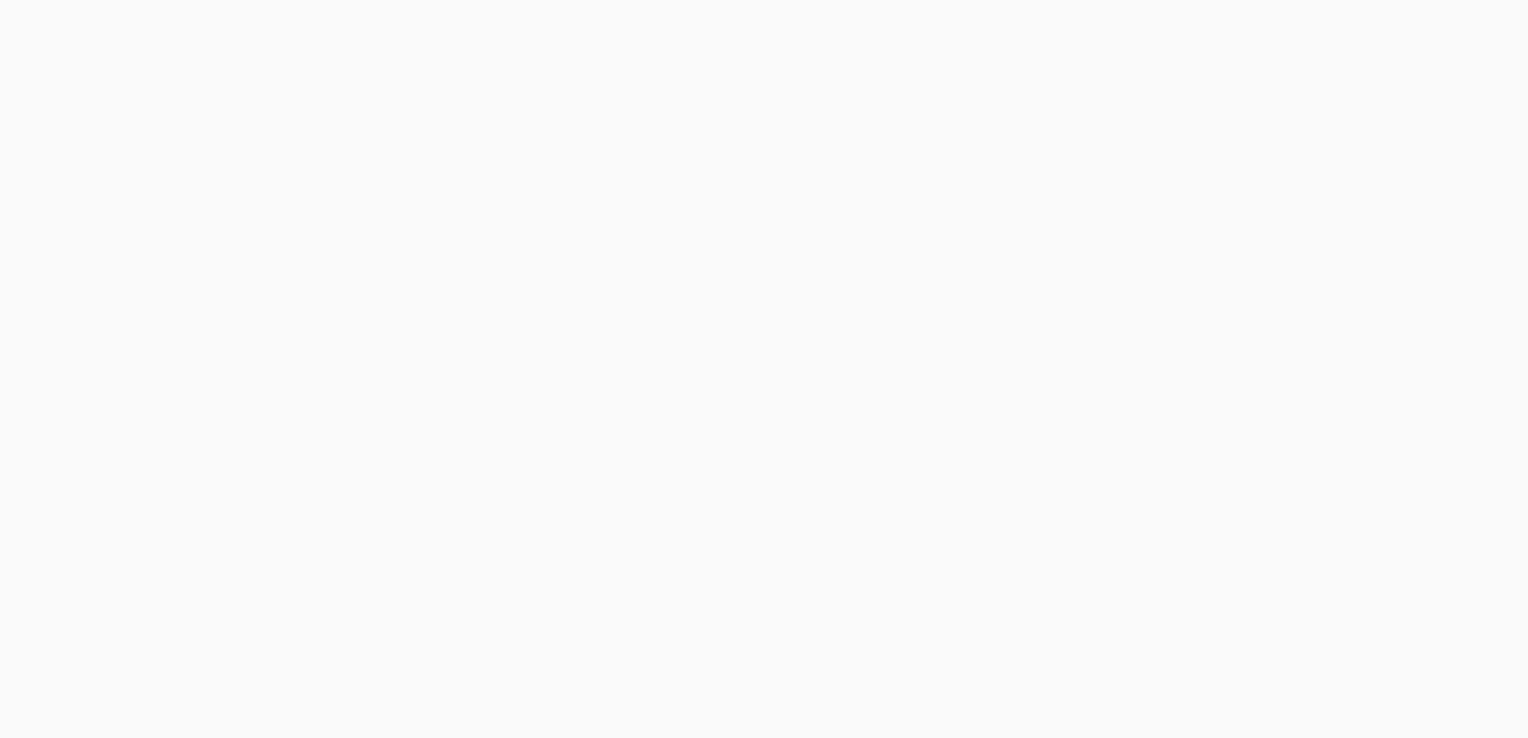 scroll, scrollTop: 0, scrollLeft: 0, axis: both 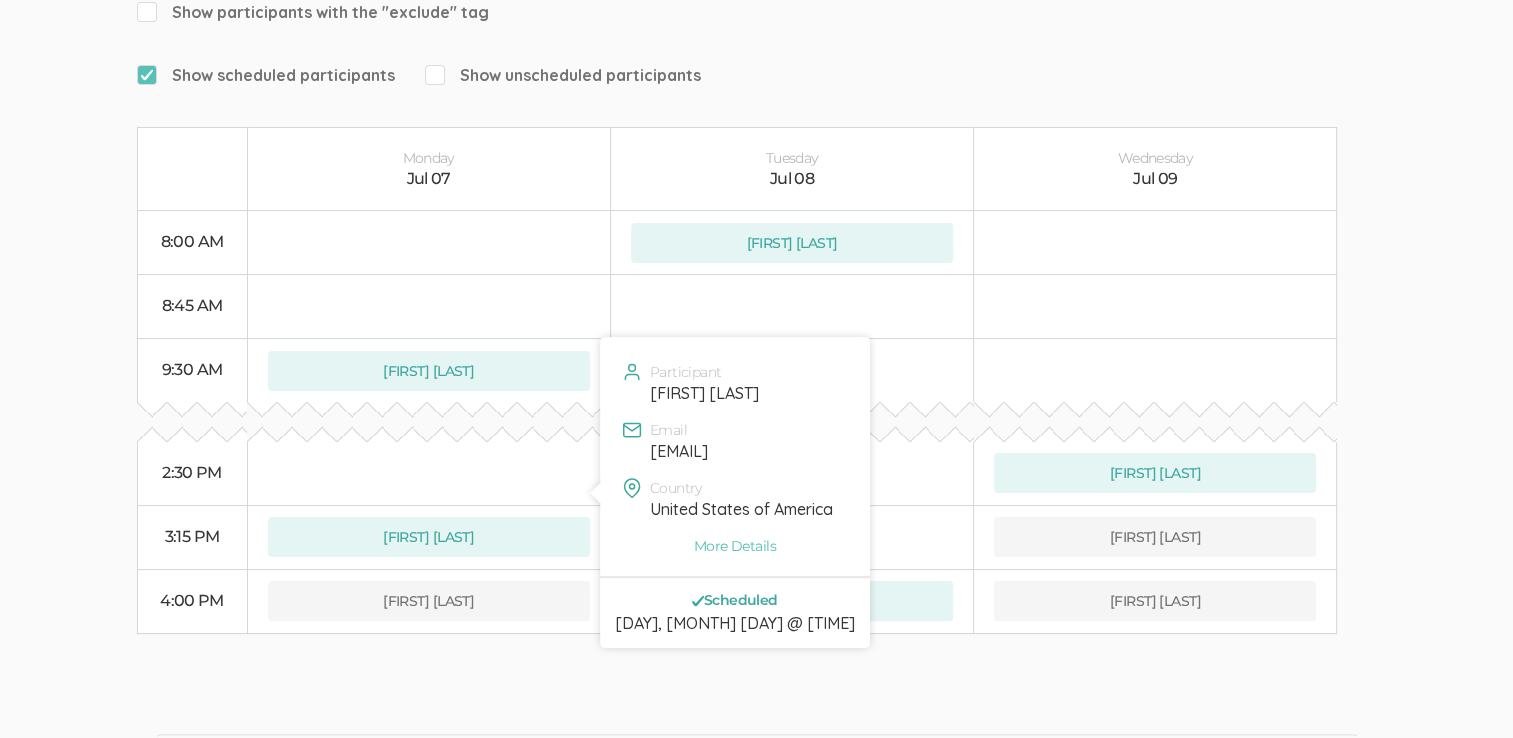 click on "[FIRST] [LAST]" at bounding box center [745, 393] 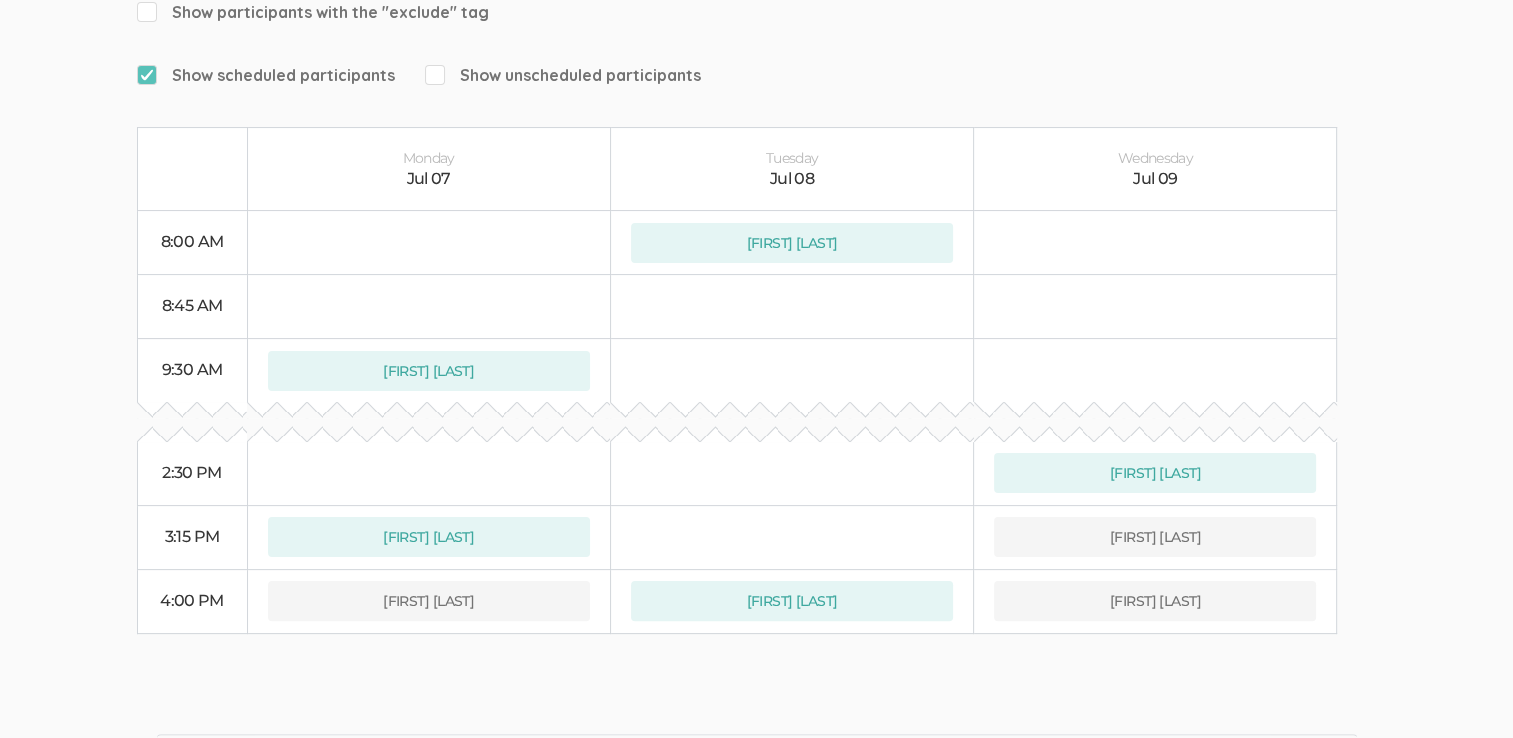 click on "[DAY]
[MONTH] [DAY]
[DAY]
[MONTH] [DAY]
[DAY]
[MONTH] [DAY]
[TIME]
[FIRST] [LAST]
[TIME]" at bounding box center [737, 380] 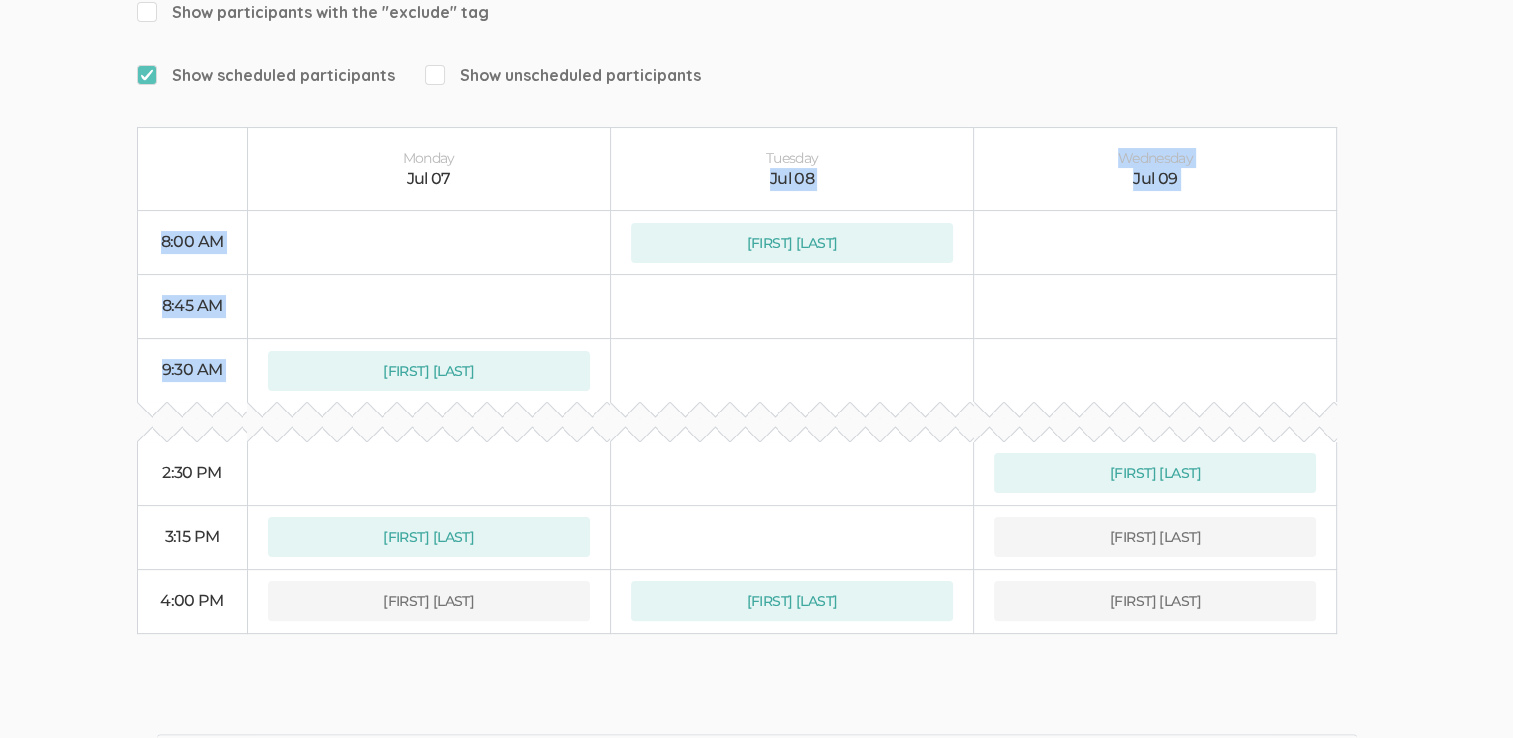 drag, startPoint x: 643, startPoint y: 98, endPoint x: 523, endPoint y: 21, distance: 142.5798 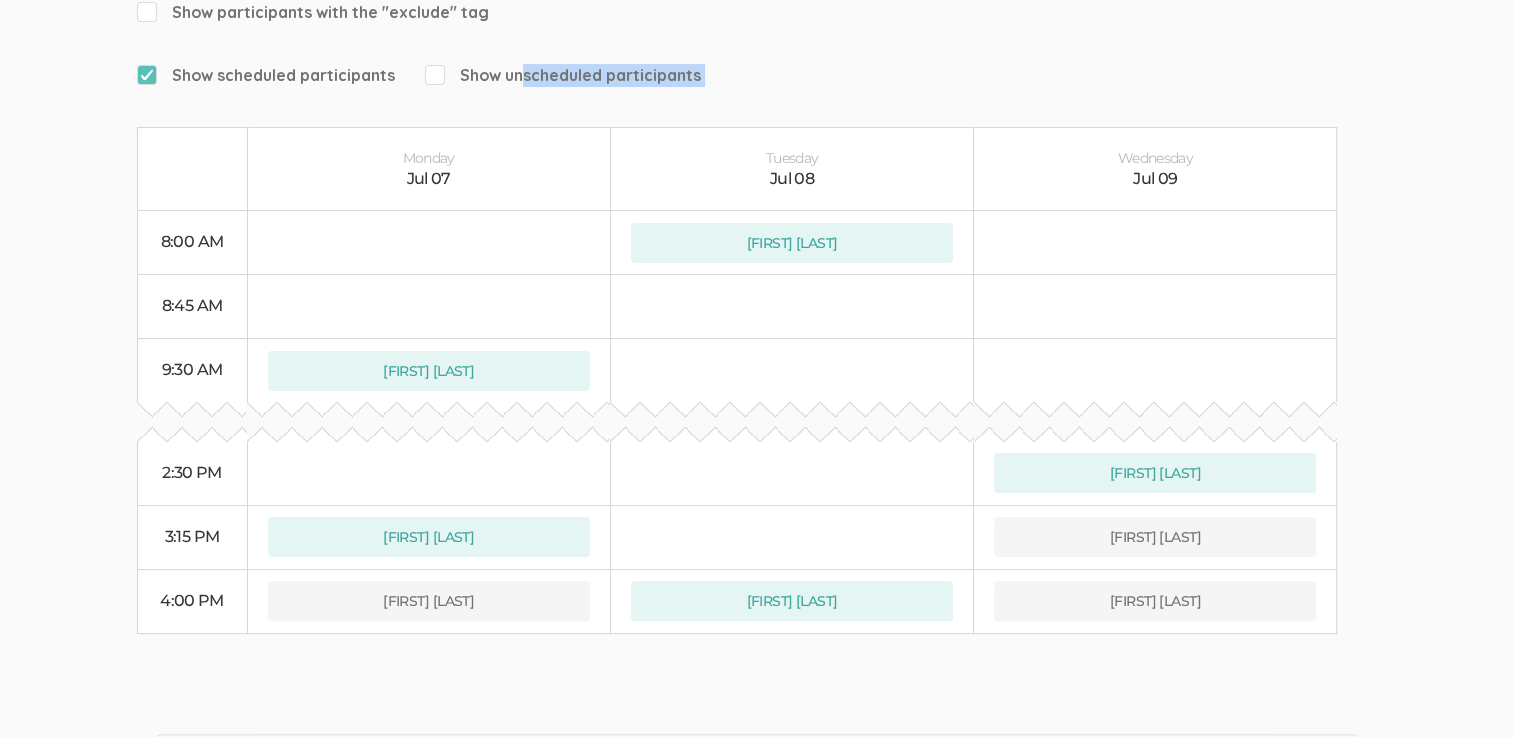 click on "Schedule Interviews
Edit Interview Calendar Invite
Edit Interview Reminder Email
Edit Interview Reminder Text Message
Click participant names to schedule or unschedule.
Search tags" at bounding box center (757, 211) 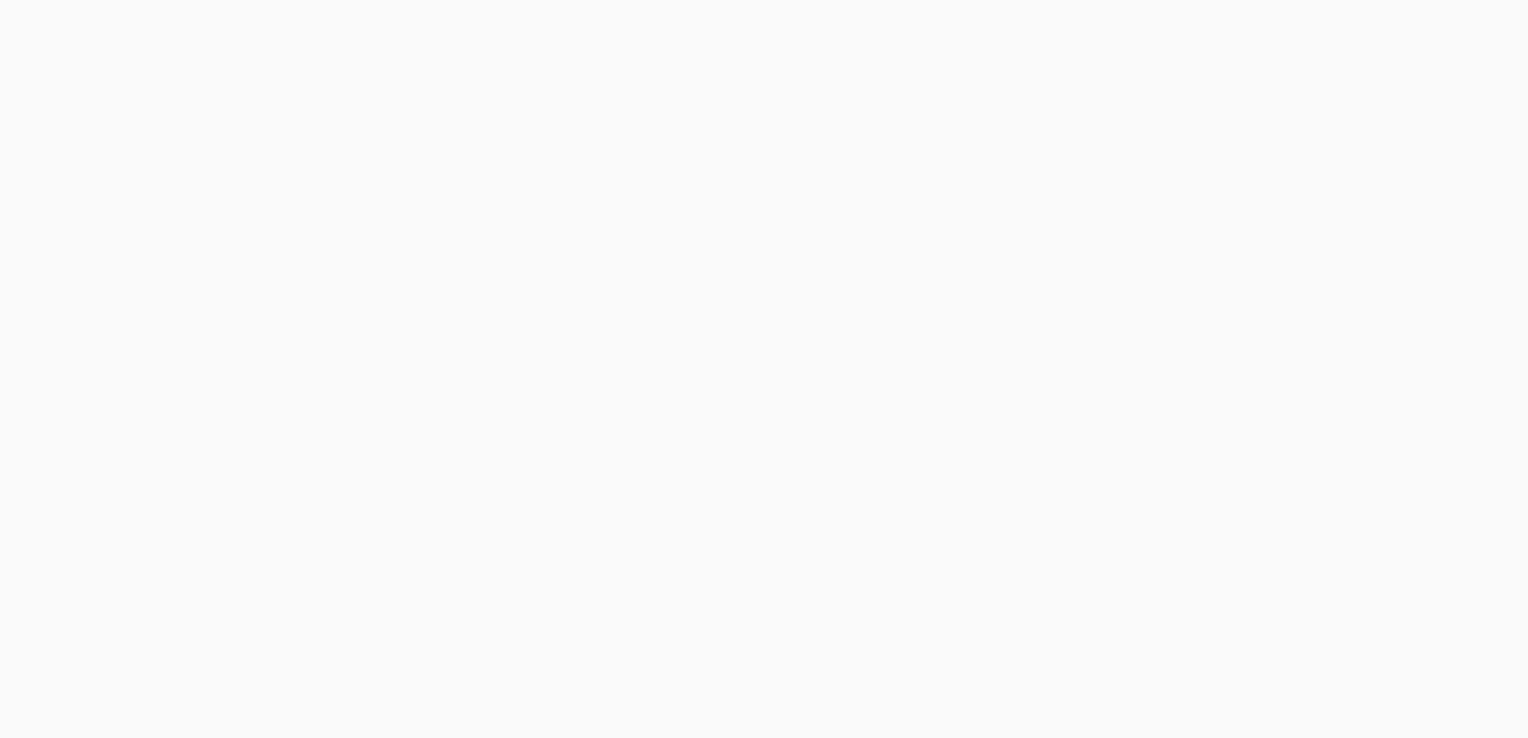 scroll, scrollTop: 0, scrollLeft: 0, axis: both 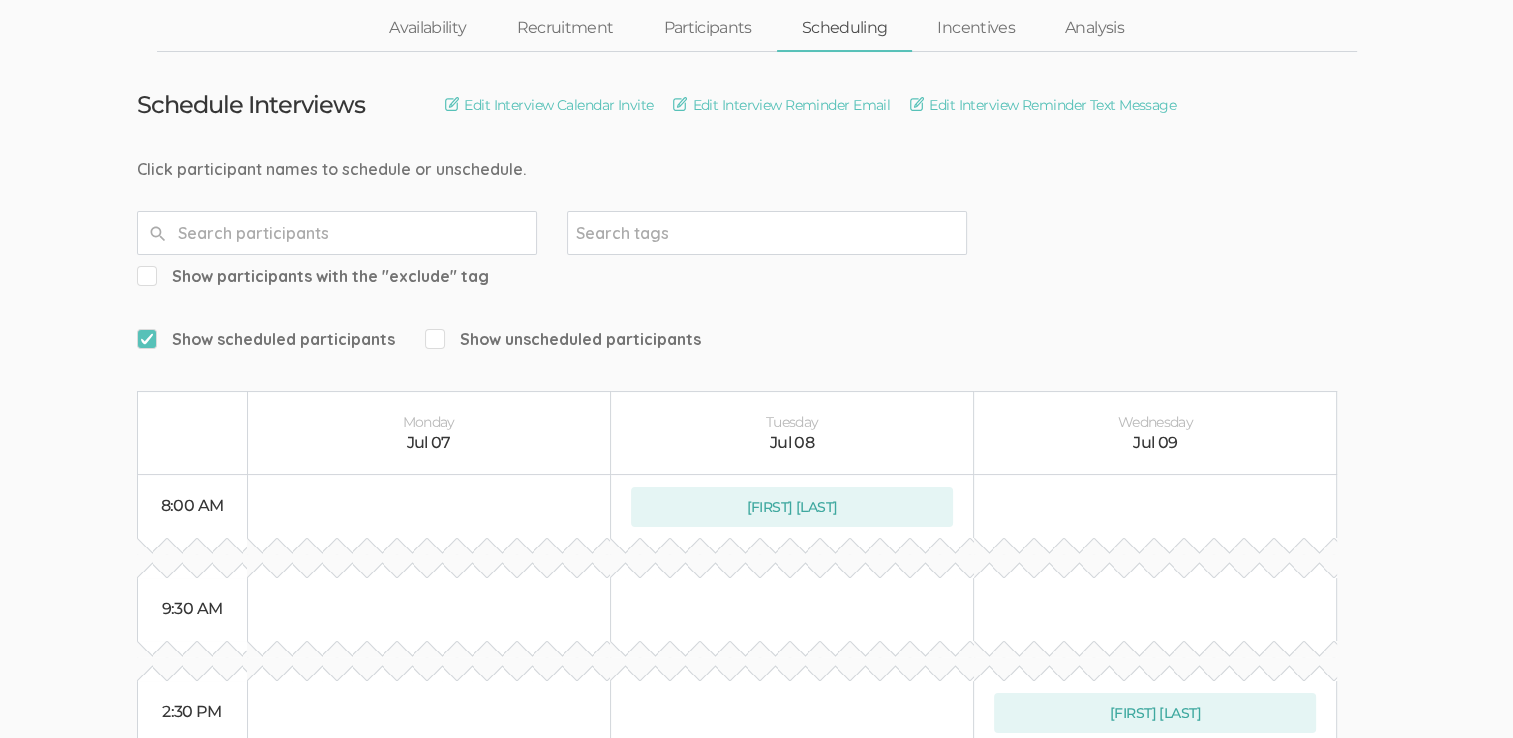 click on "Show participants with the "exclude" tag" at bounding box center (313, 276) 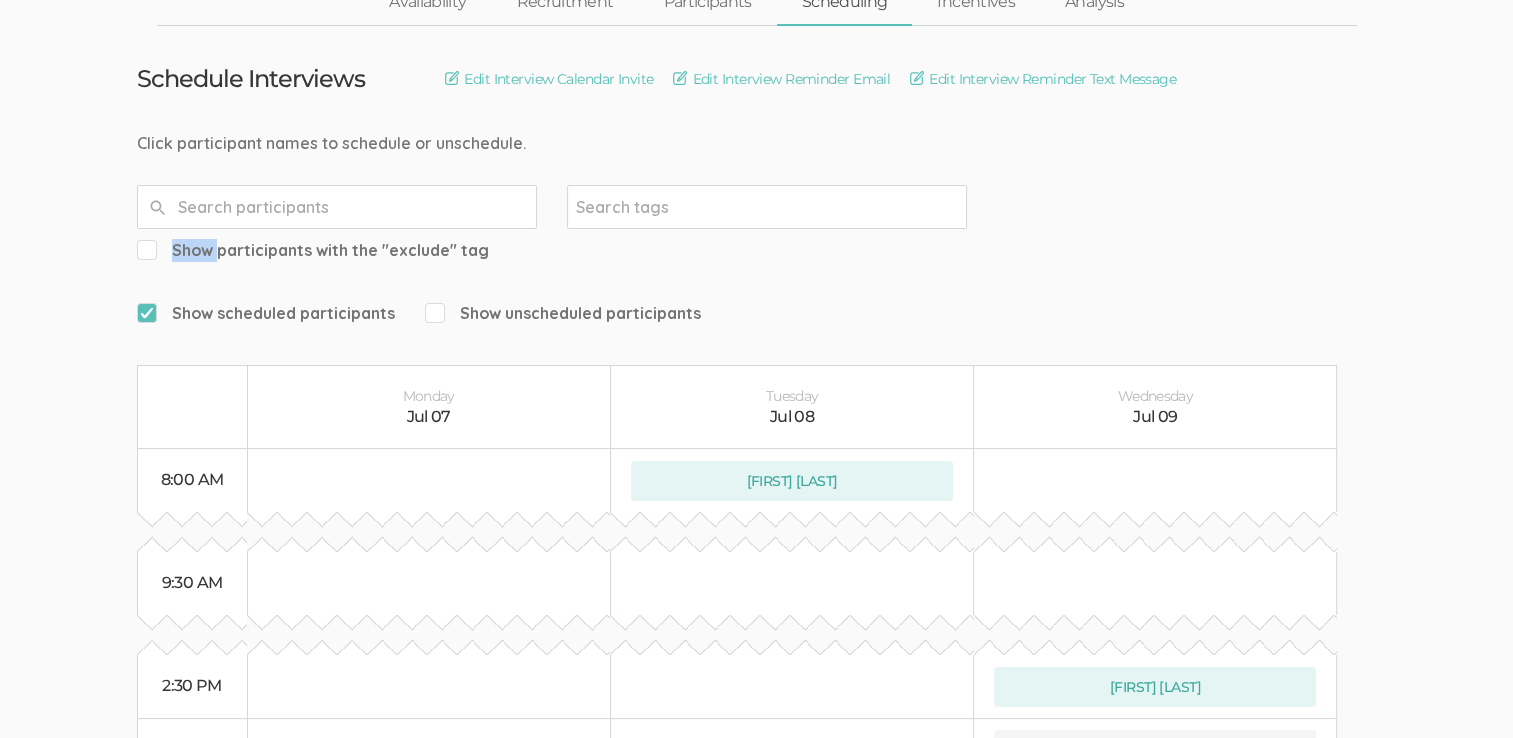 click on "Show participants with the "exclude" tag" at bounding box center (313, 250) 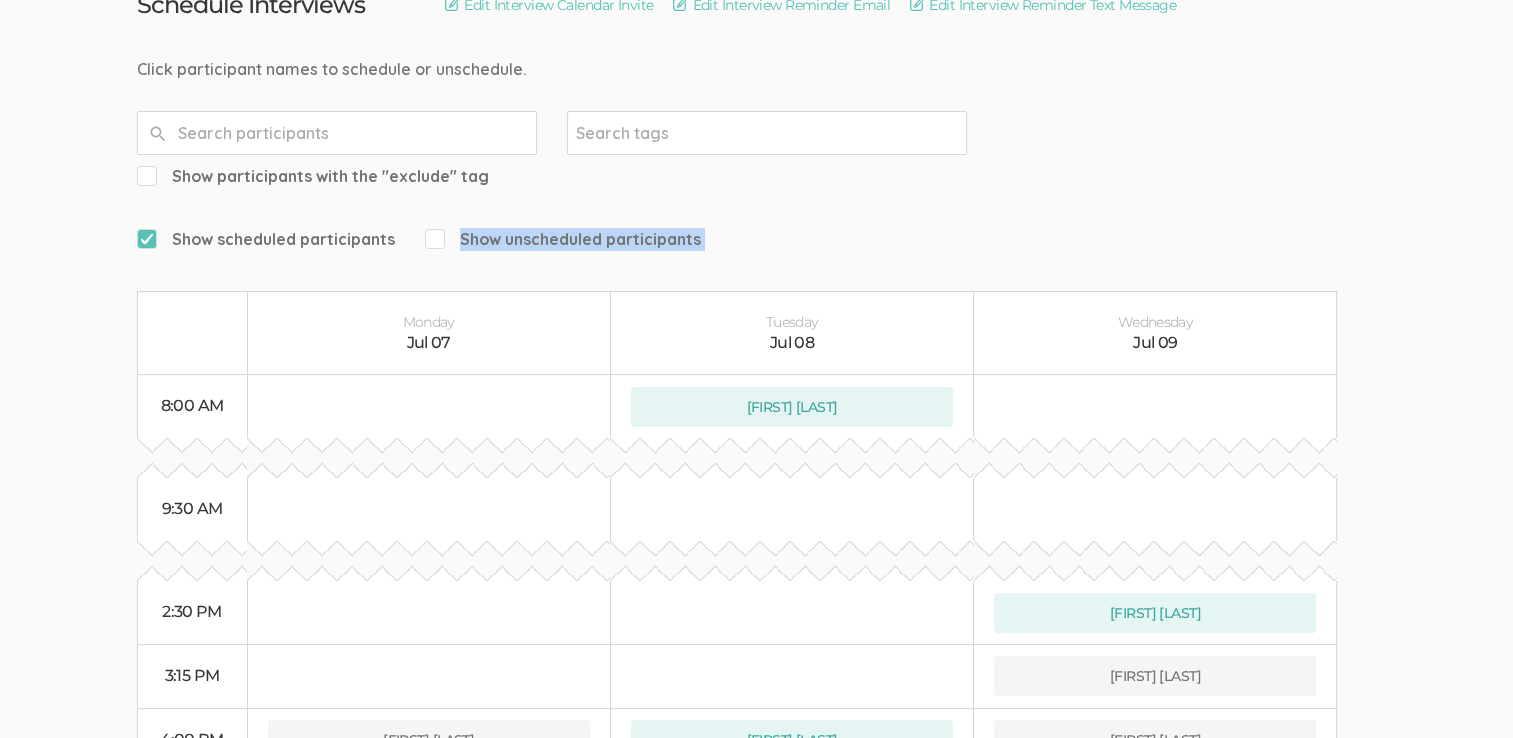 click on "Show scheduled participants
Show unscheduled participants" at bounding box center (757, 239) 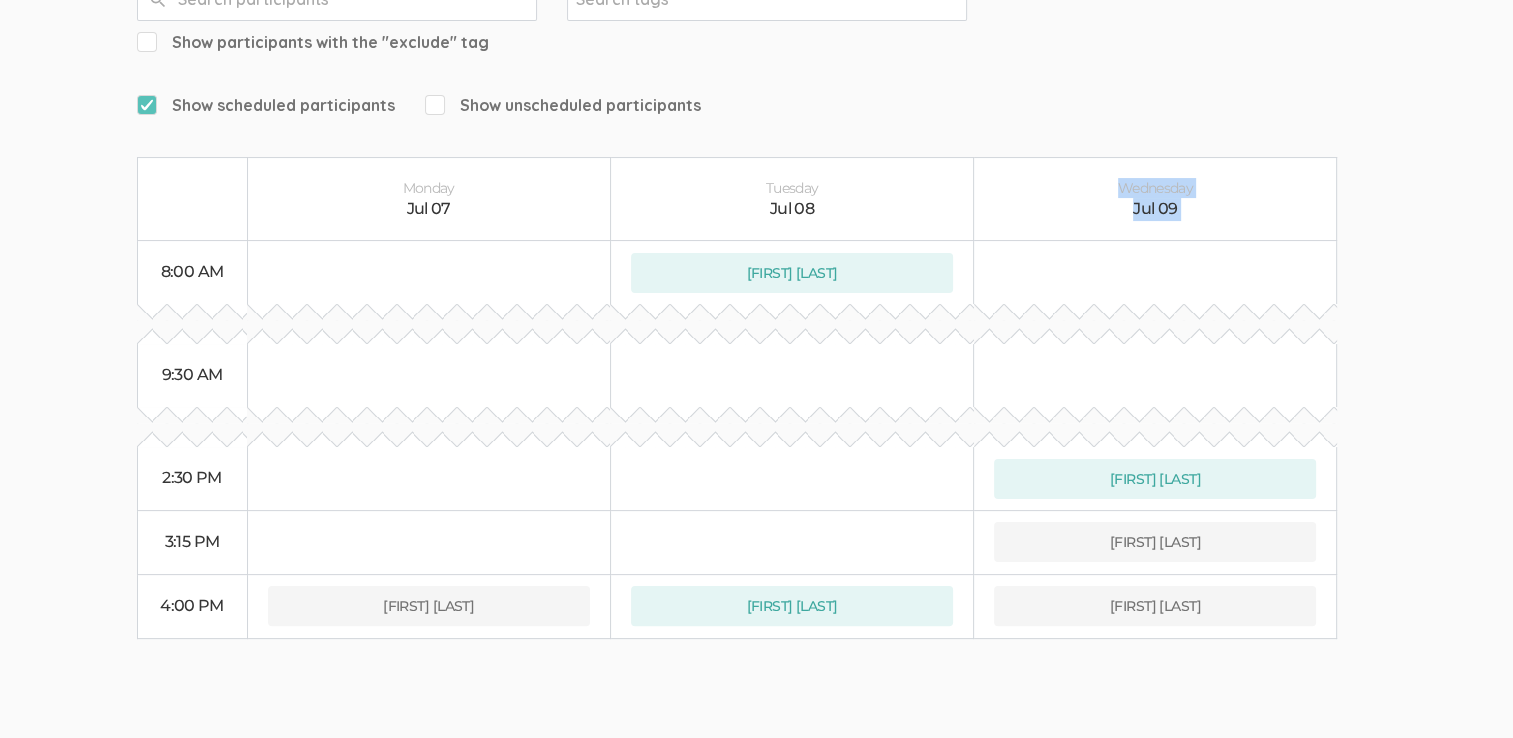 click on "Monday
Jul 07
Tuesday
Jul 08
Jul 09
8:00 AM
[FIRST] [LAST]
4:13 PM" at bounding box center (737, 397) 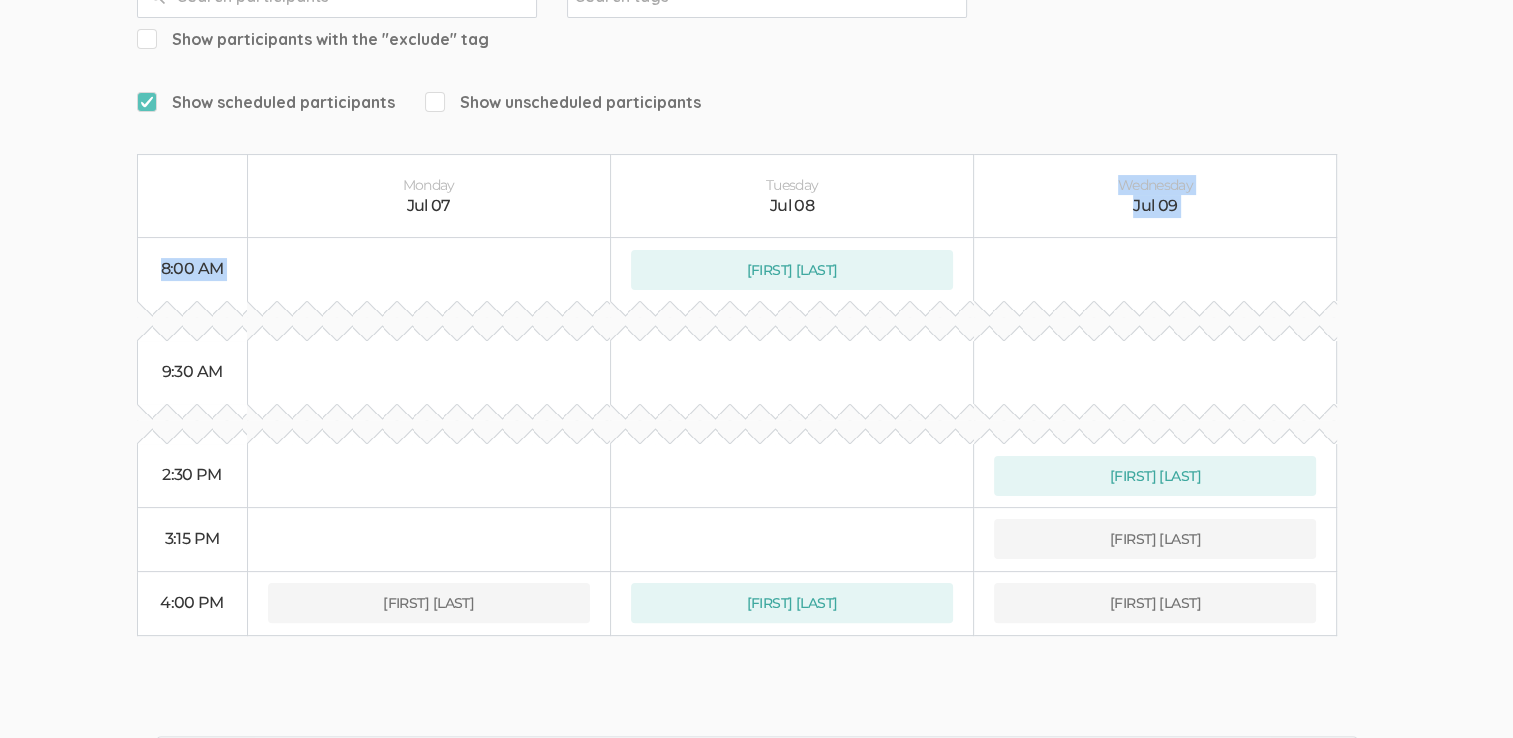 scroll, scrollTop: 340, scrollLeft: 0, axis: vertical 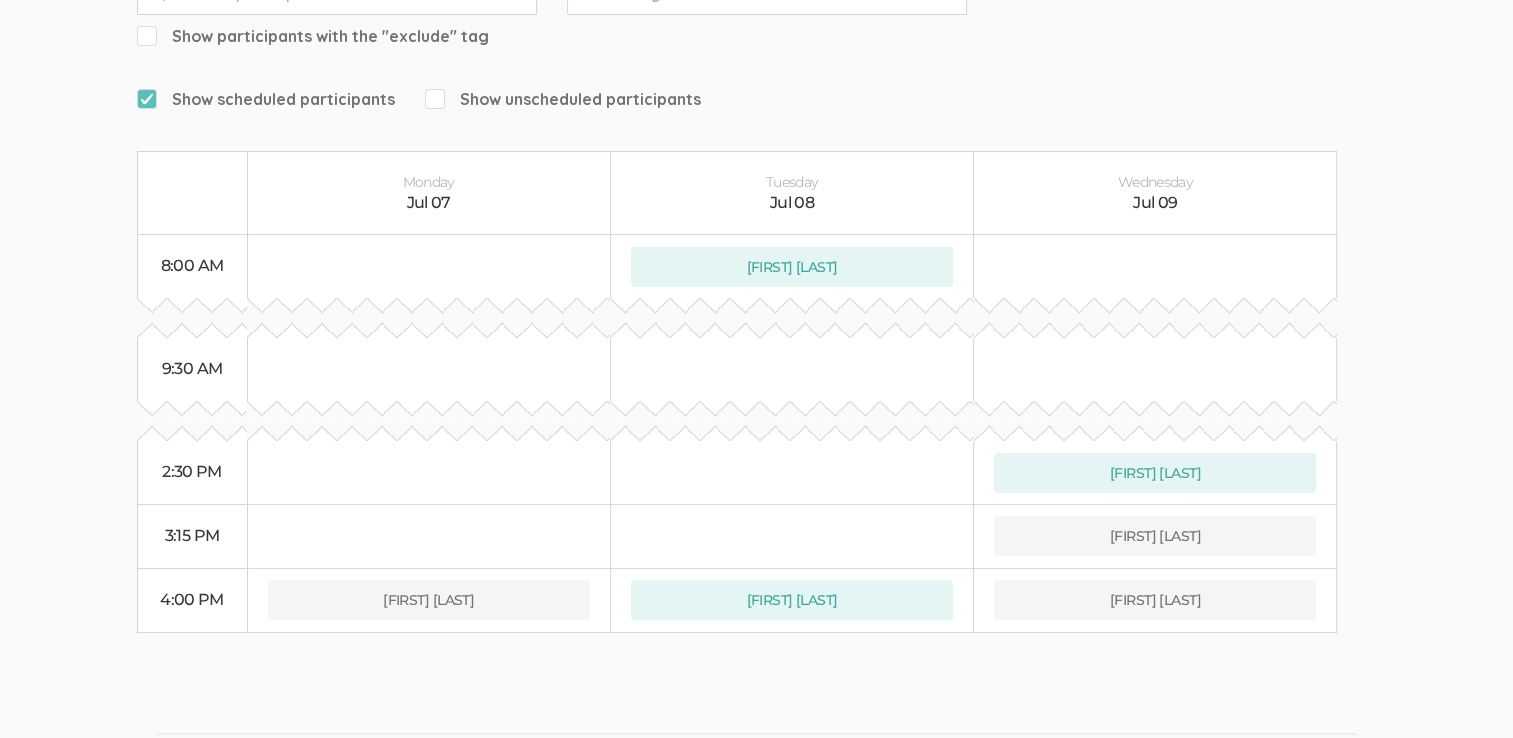 click at bounding box center (1155, 266) 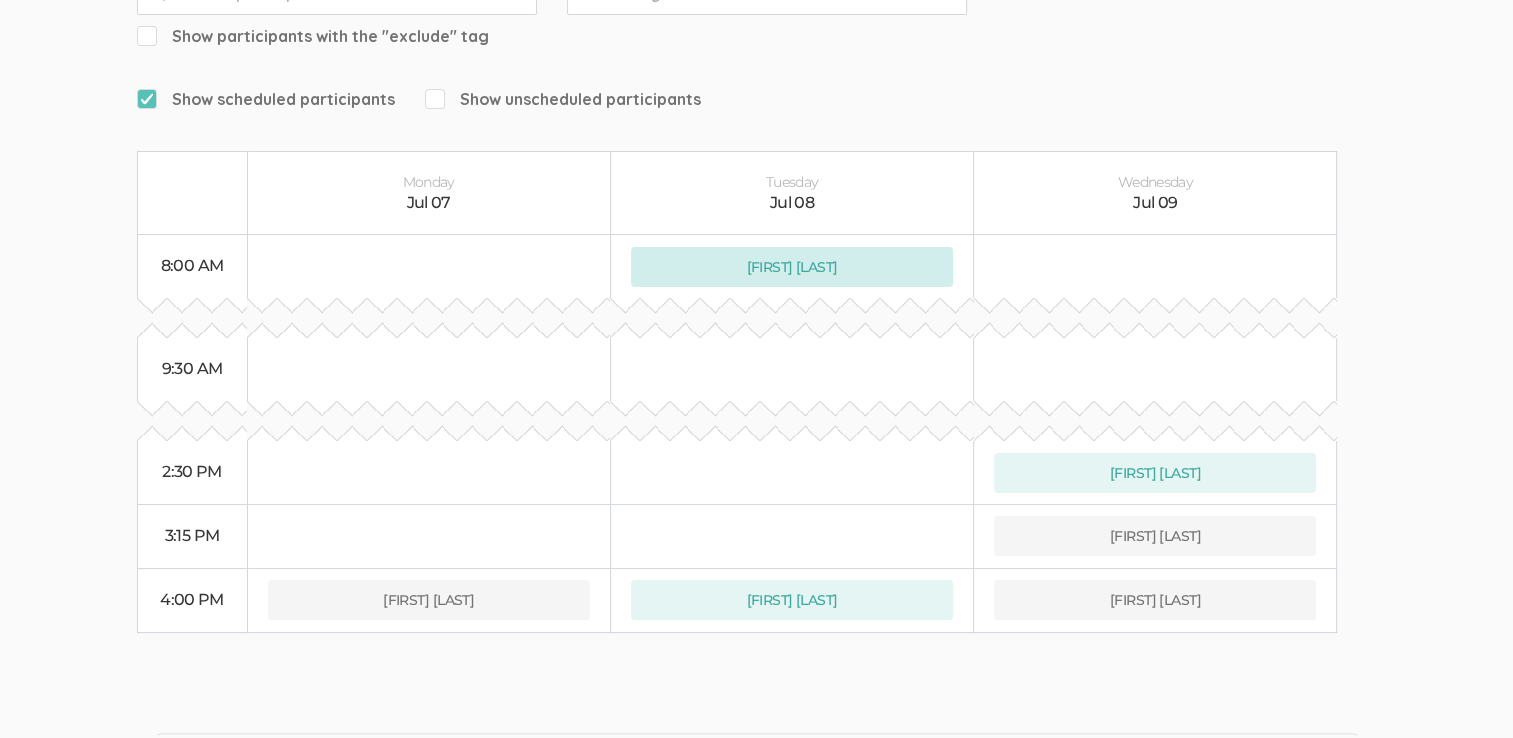 drag, startPoint x: 760, startPoint y: 198, endPoint x: 564, endPoint y: 182, distance: 196.65198 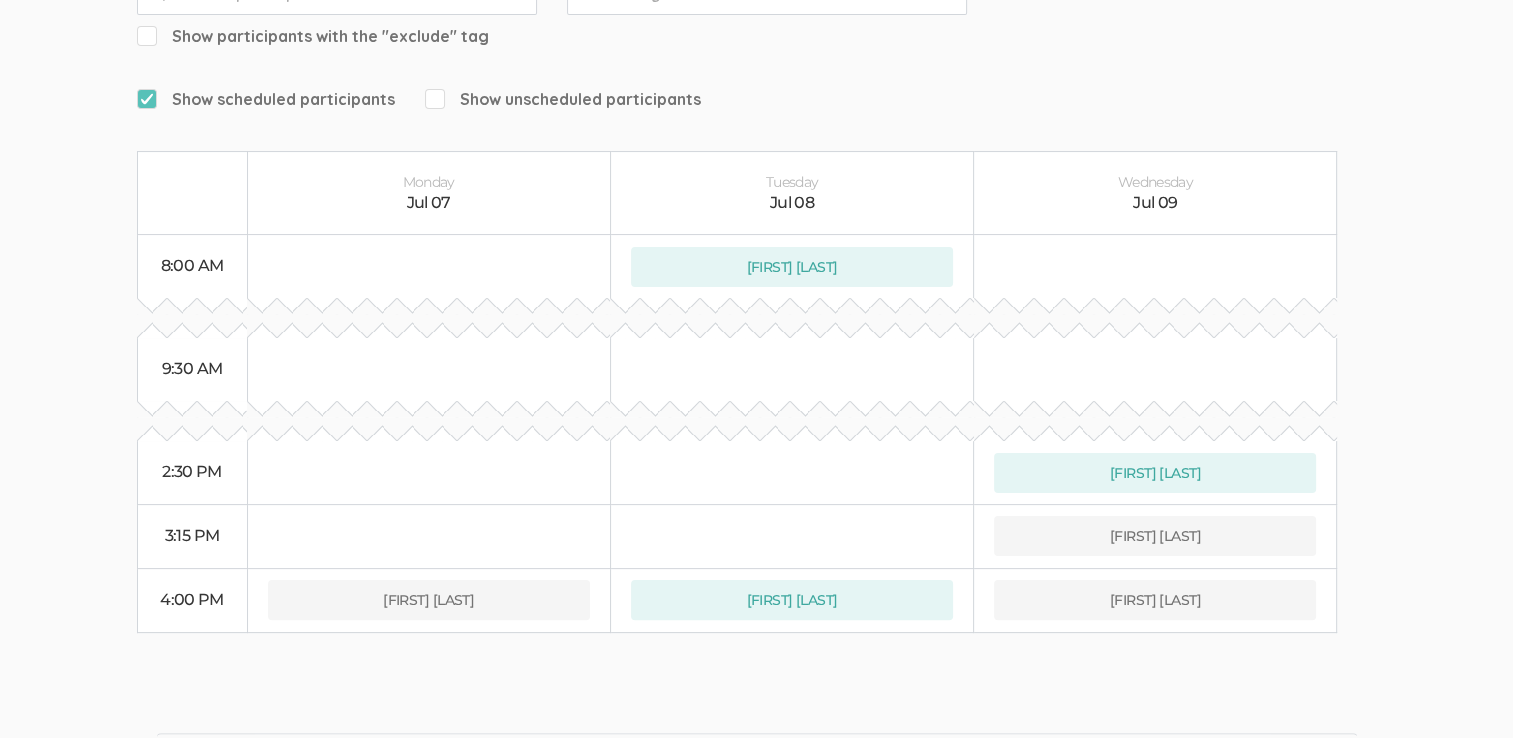 drag, startPoint x: 564, startPoint y: 182, endPoint x: 712, endPoint y: 196, distance: 148.66069 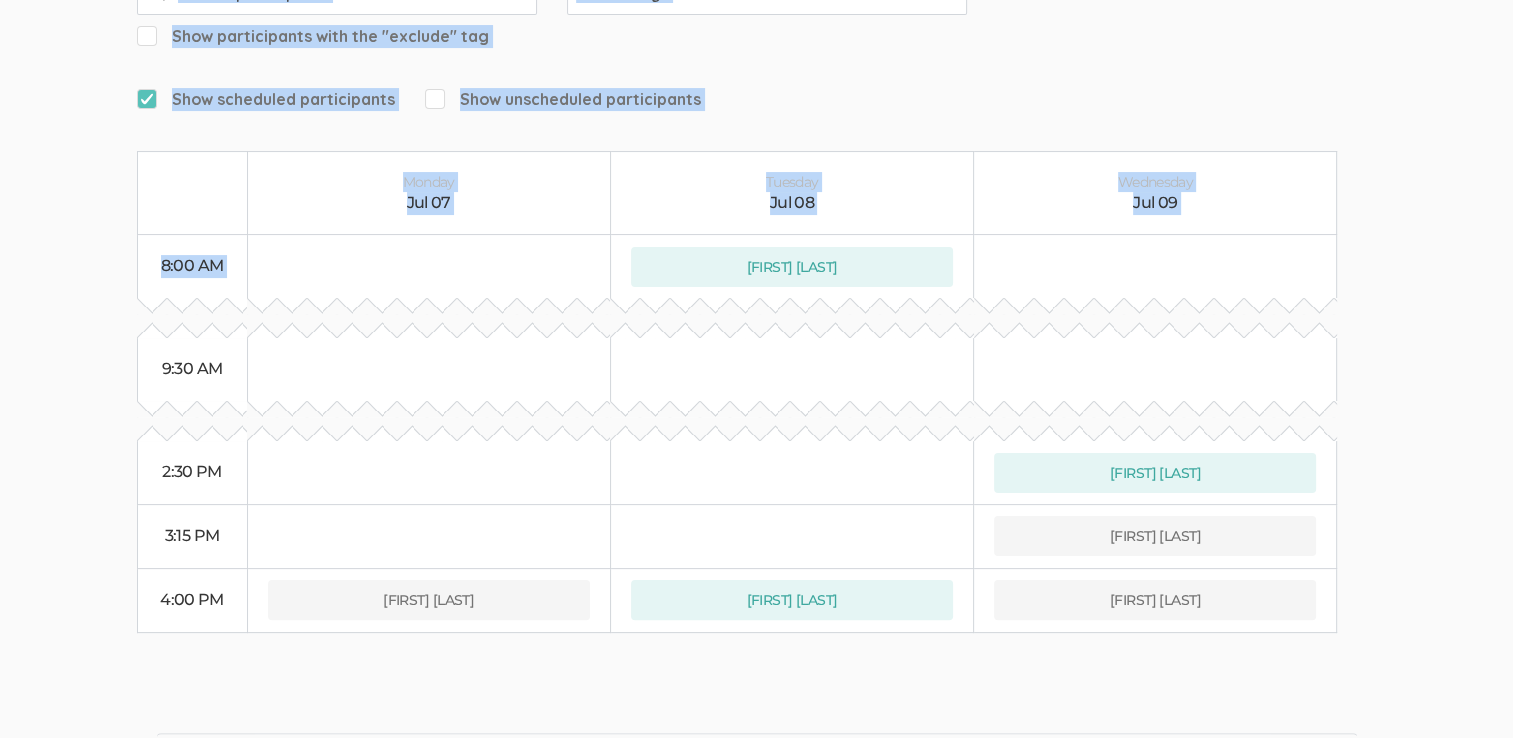 click on "Schedule Interviews
Edit Interview Calendar Invite
Edit Interview Reminder Email
Edit Interview Reminder Text Message
Click participant names to schedule or unschedule.
Search tags" at bounding box center [756, 222] 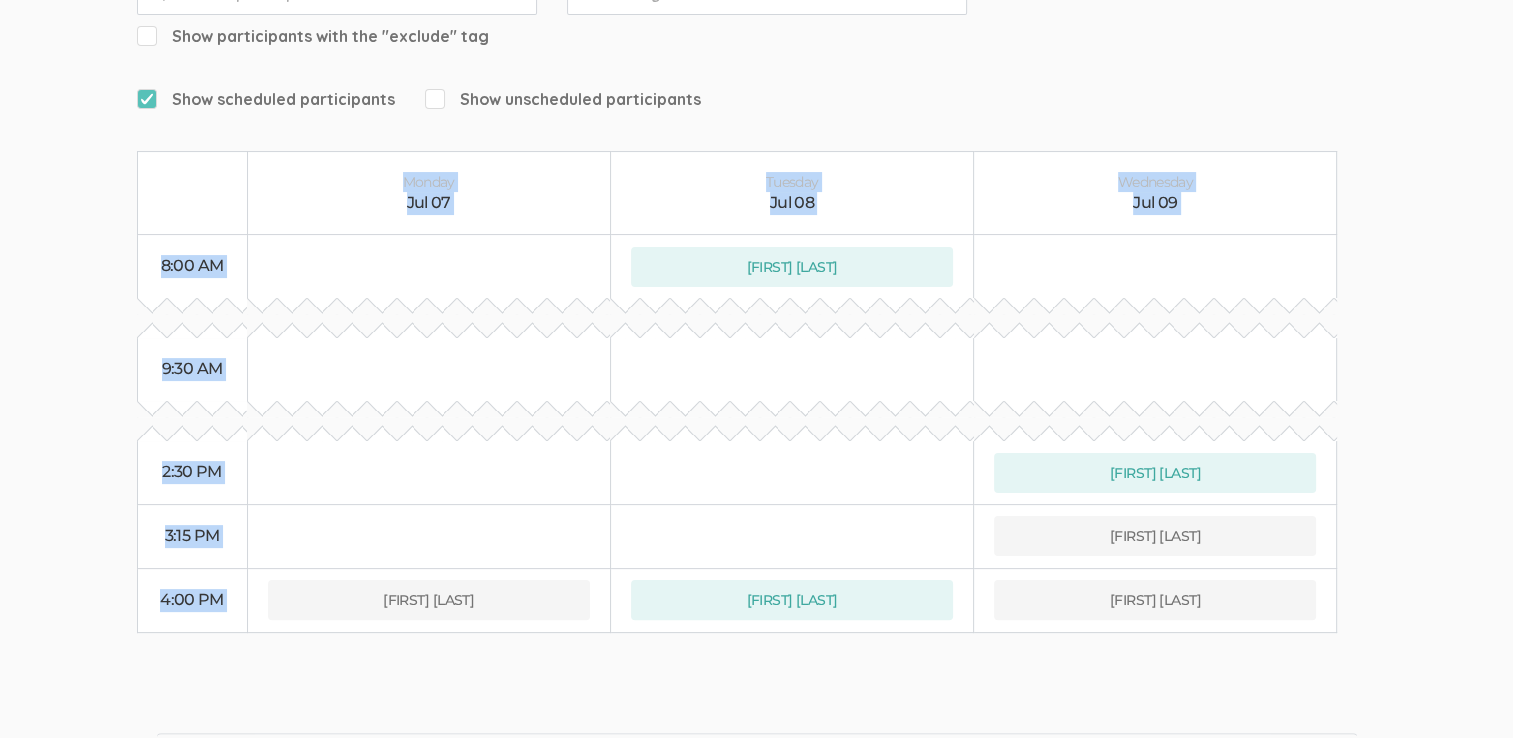 drag, startPoint x: 1440, startPoint y: 248, endPoint x: 1398, endPoint y: 262, distance: 44.27189 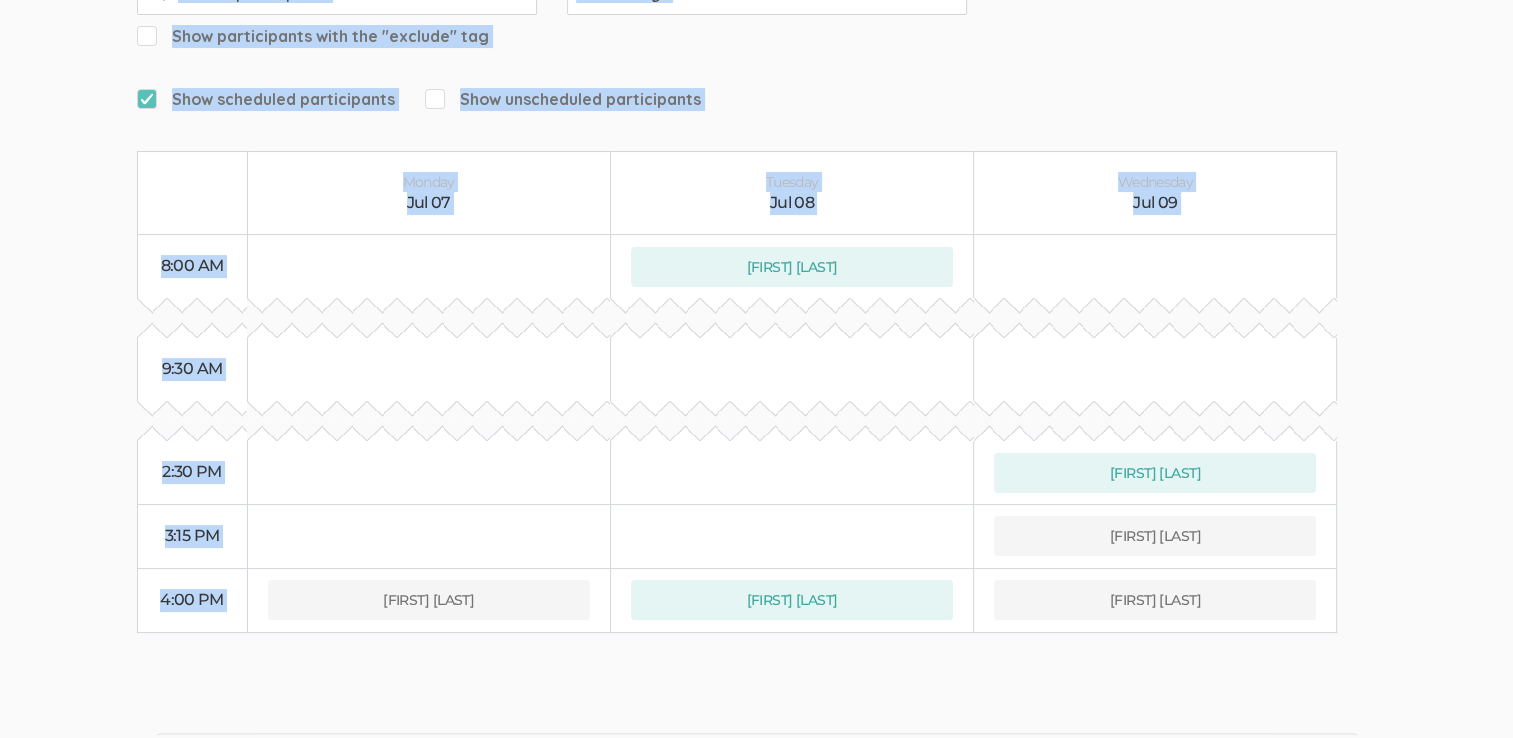 click on "Schedule Interviews
Edit Interview Calendar Invite
Edit Interview Reminder Email
Edit Interview Reminder Text Message
Click participant names to schedule or unschedule.
Search tags" at bounding box center [756, 222] 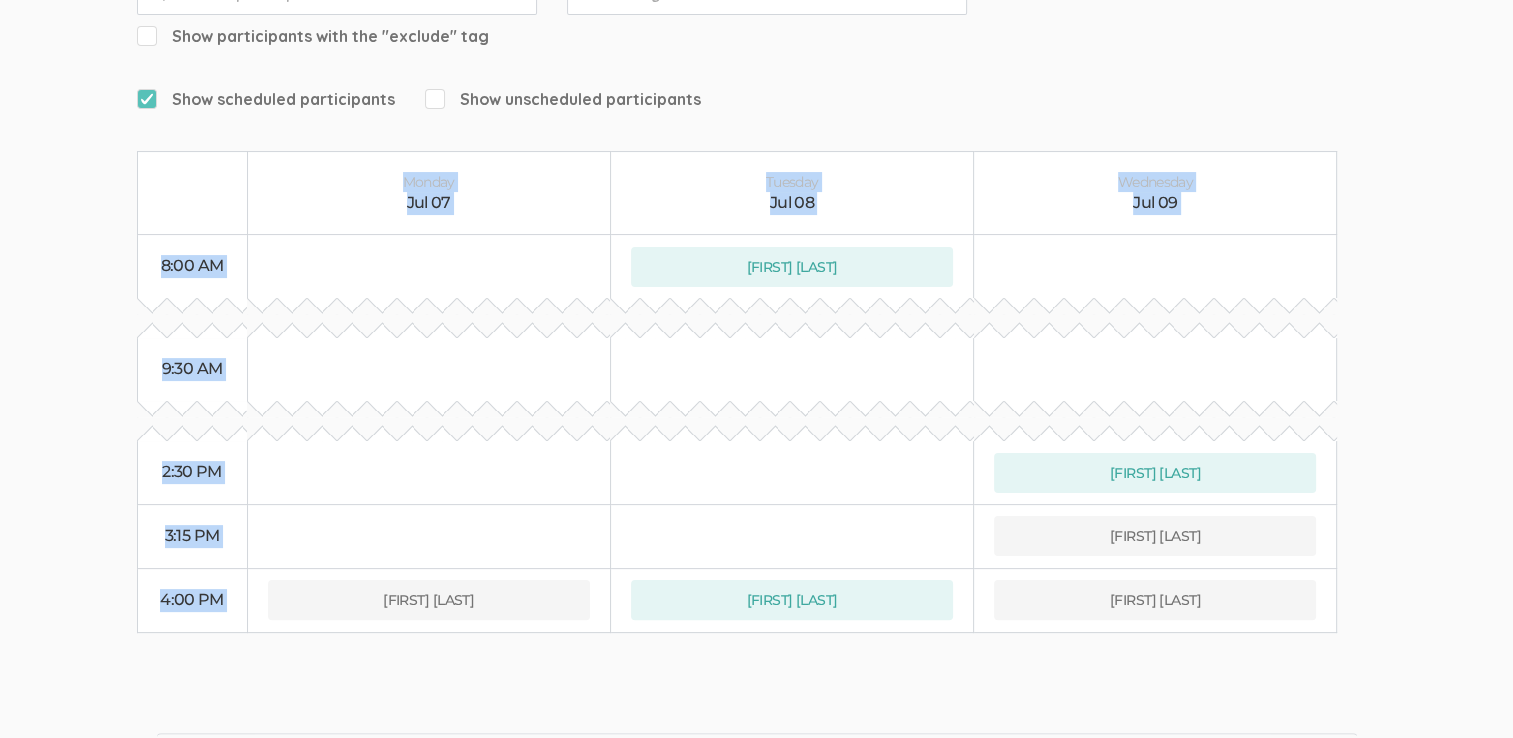 click on "Schedule Interviews
Edit Interview Calendar Invite
Edit Interview Reminder Email
Edit Interview Reminder Text Message
Click participant names to schedule or unschedule.
Search tags" at bounding box center [756, 222] 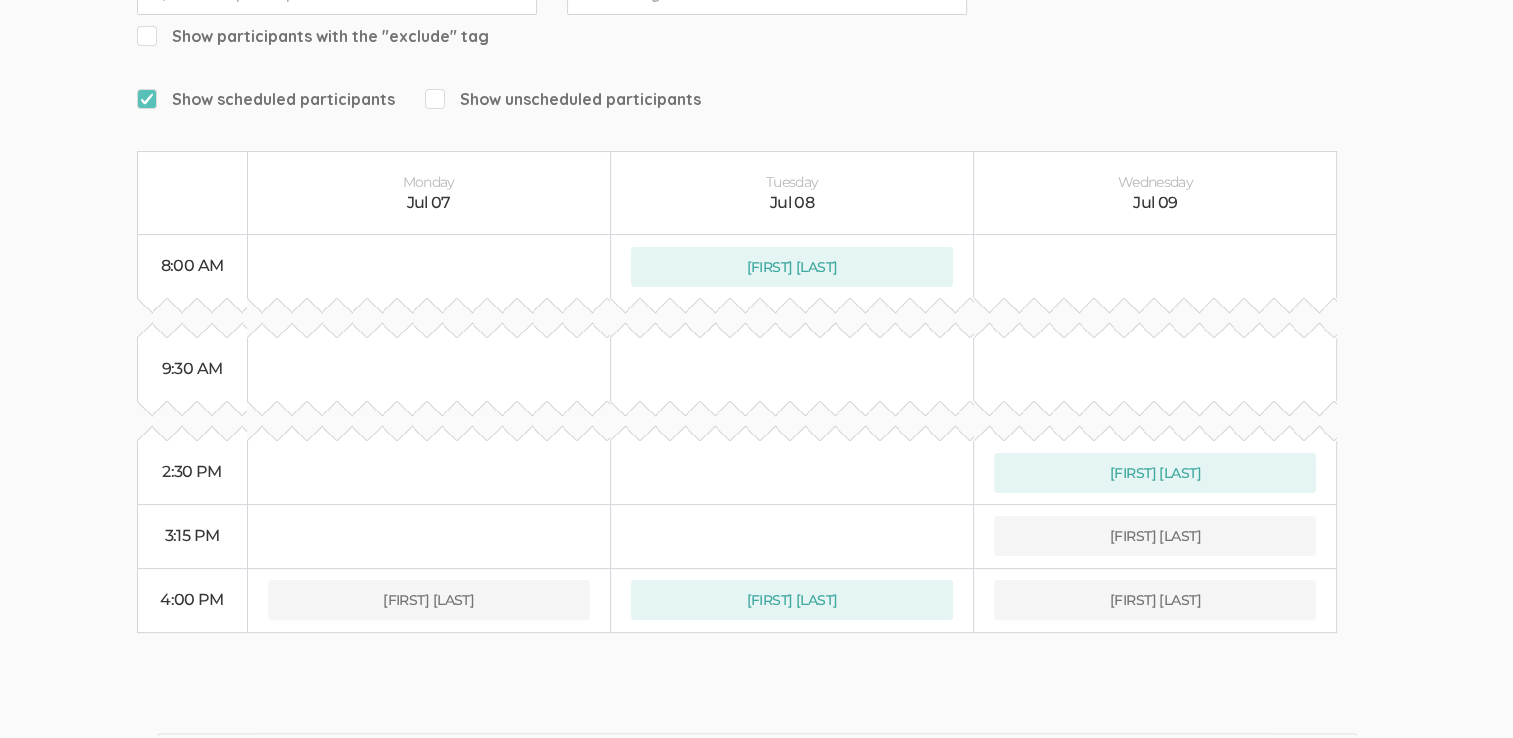 click on "Schedule Interviews
Edit Interview Calendar Invite
Edit Interview Reminder Email
Edit Interview Reminder Text Message
Click participant names to schedule or unschedule.
Search tags" at bounding box center [757, 222] 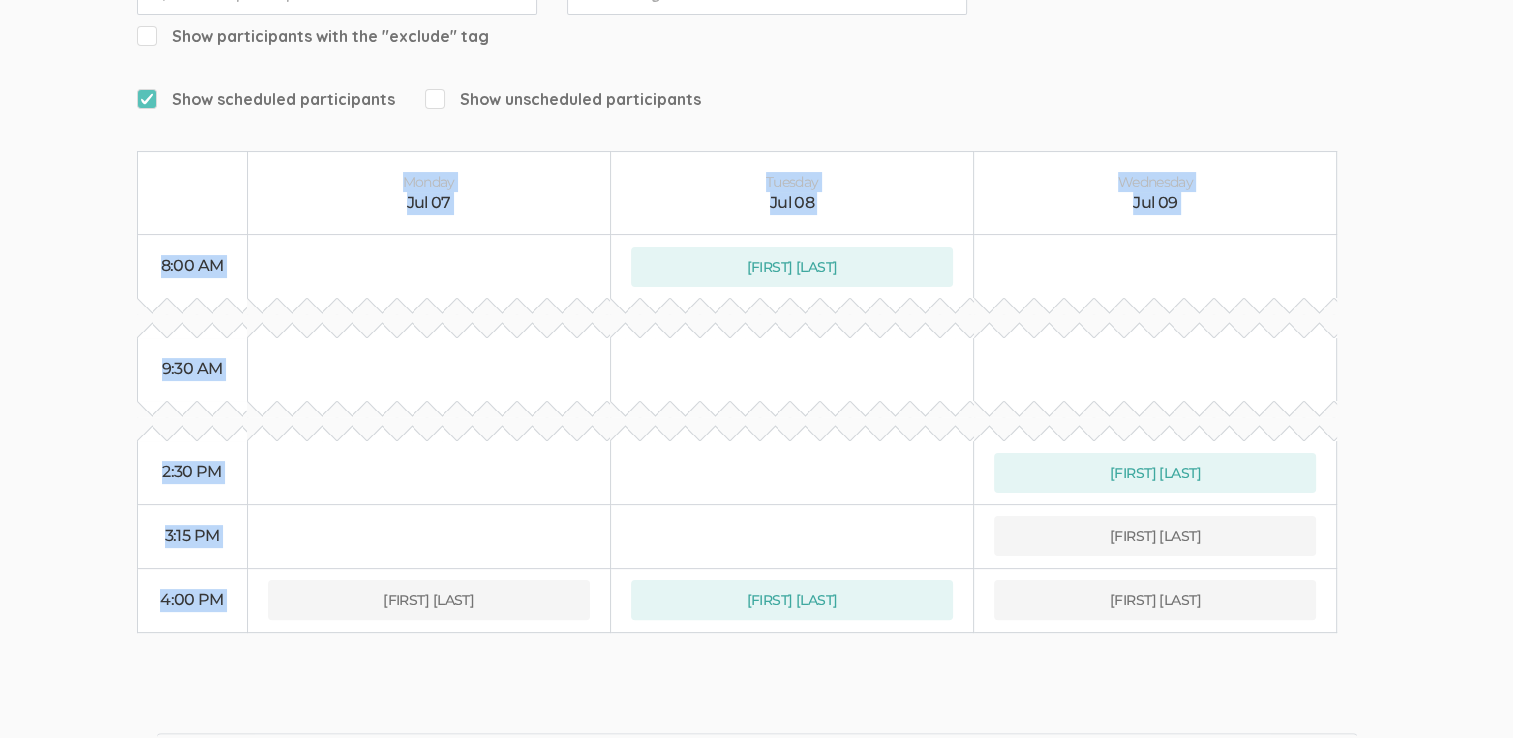 click on "Schedule Interviews
Edit Interview Calendar Invite
Edit Interview Reminder Email
Edit Interview Reminder Text Message
Click participant names to schedule or unschedule.
Search tags" at bounding box center [757, 222] 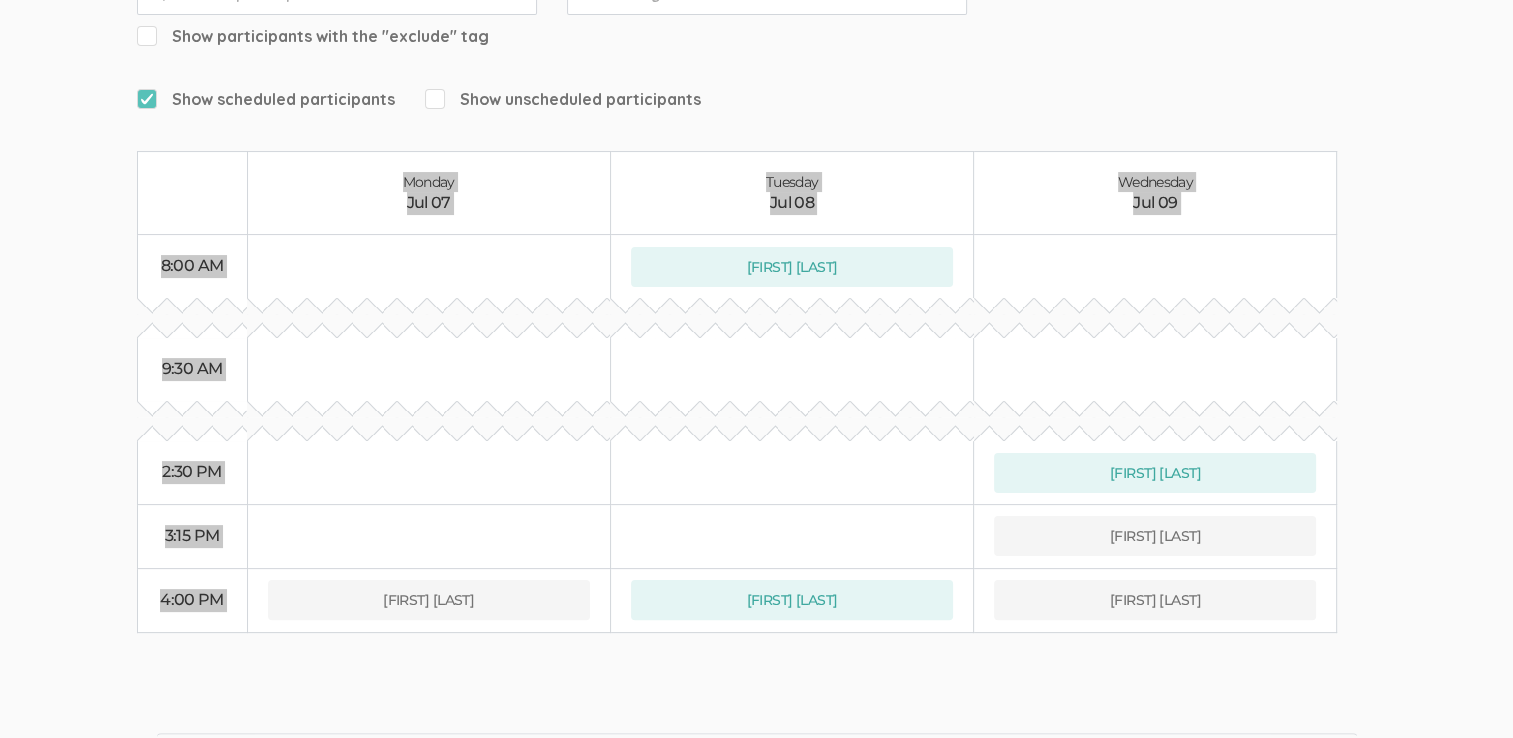 click on "Schedule Interviews
Edit Interview Calendar Invite
Edit Interview Reminder Email
Edit Interview Reminder Text Message
Click participant names to schedule or unschedule.
Search tags" at bounding box center [757, 222] 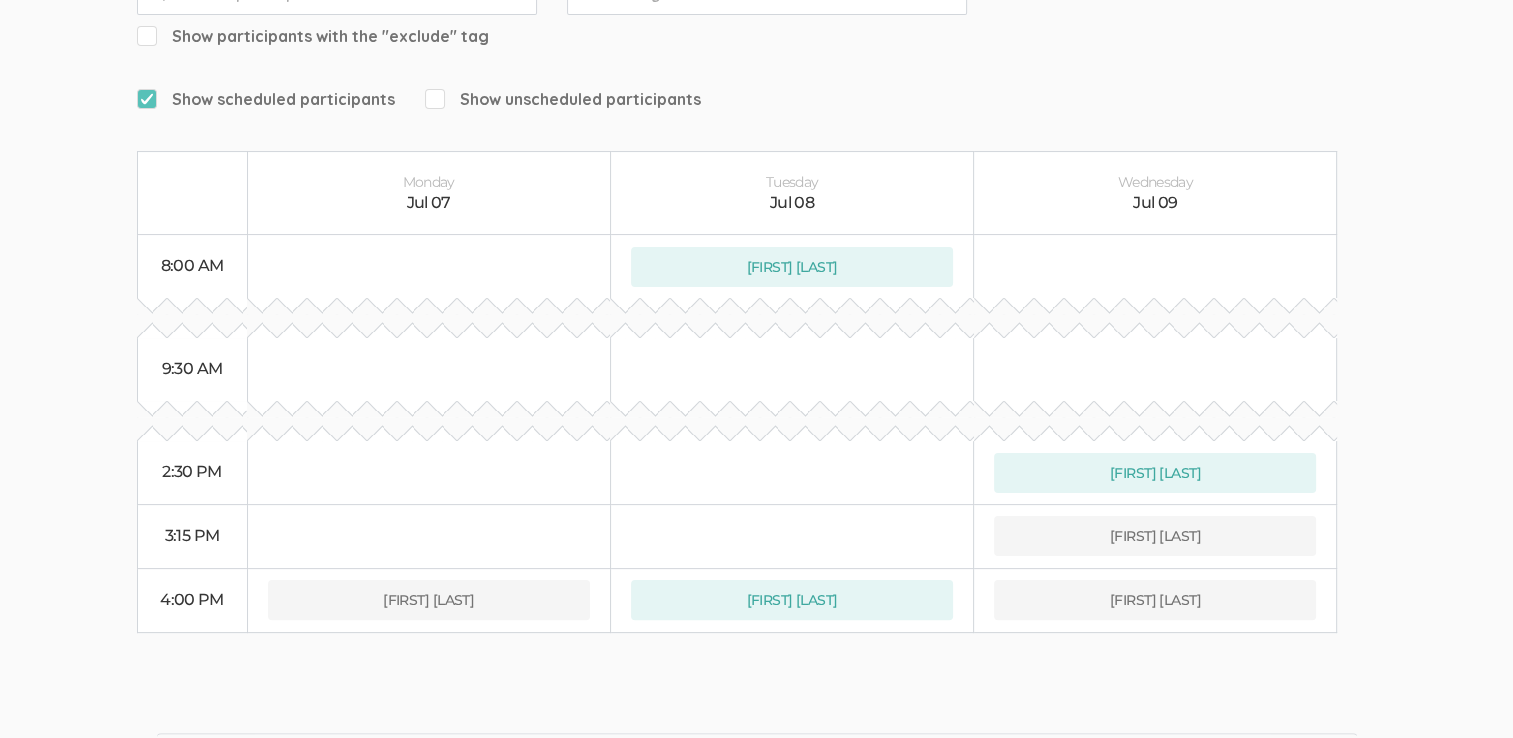 drag, startPoint x: 1375, startPoint y: 553, endPoint x: 1366, endPoint y: 598, distance: 45.891174 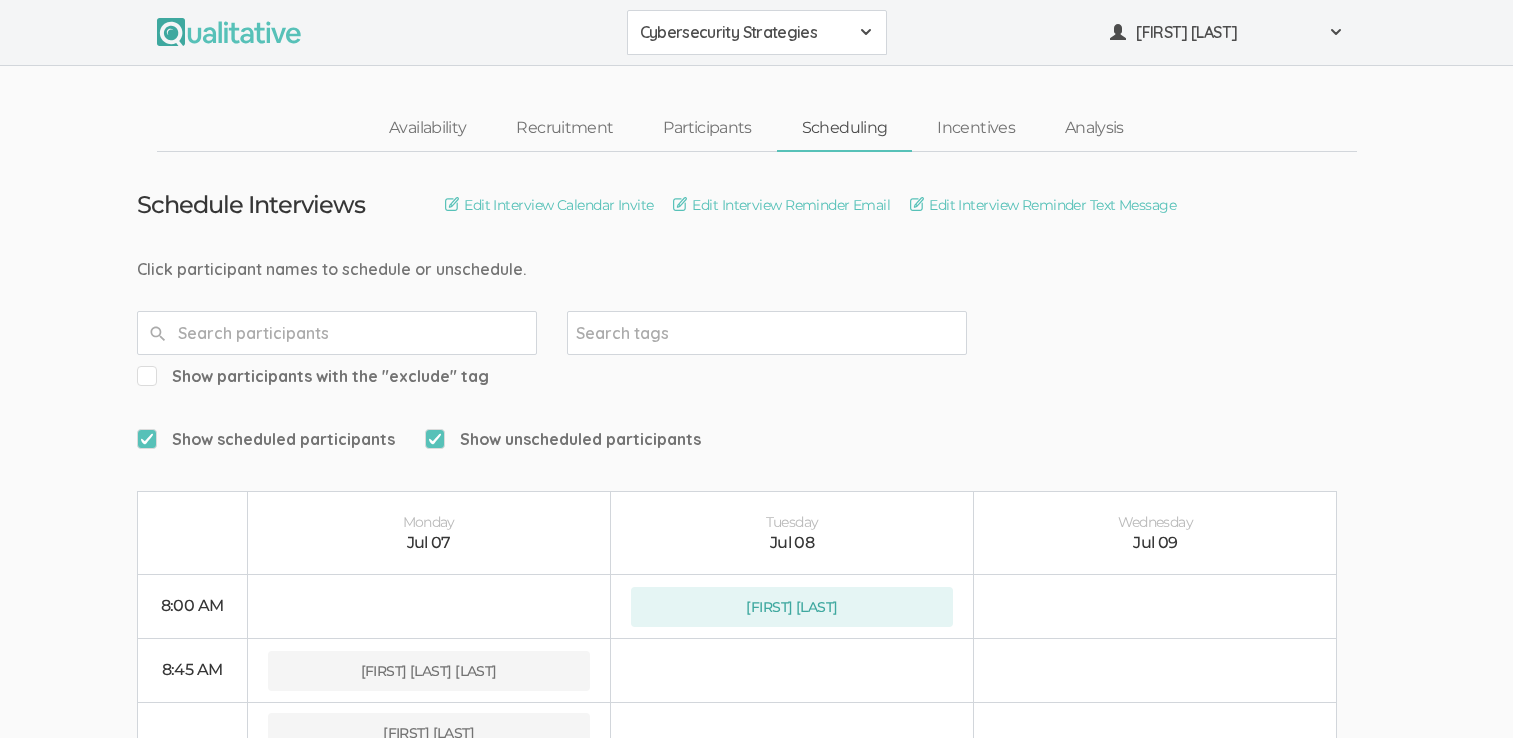 scroll, scrollTop: 371, scrollLeft: 0, axis: vertical 